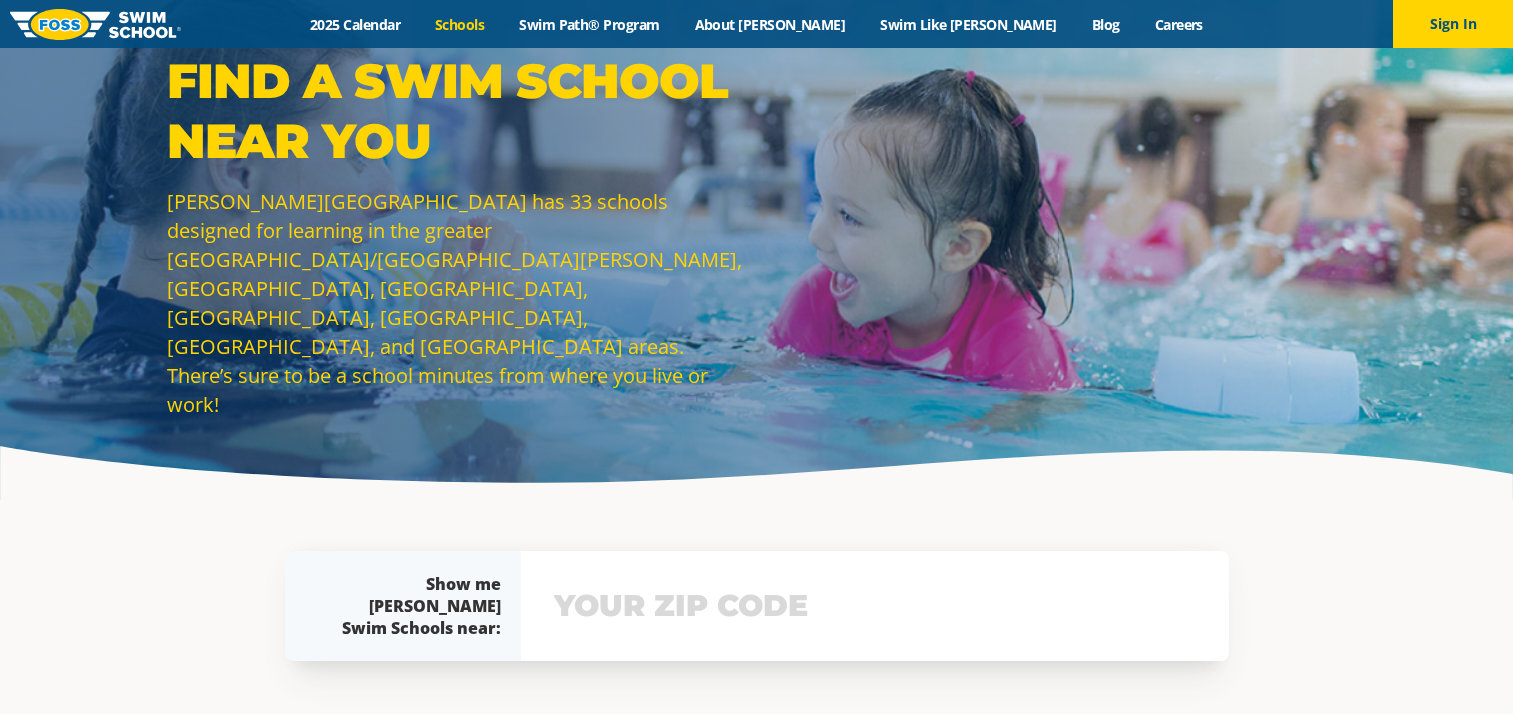 scroll, scrollTop: 0, scrollLeft: 0, axis: both 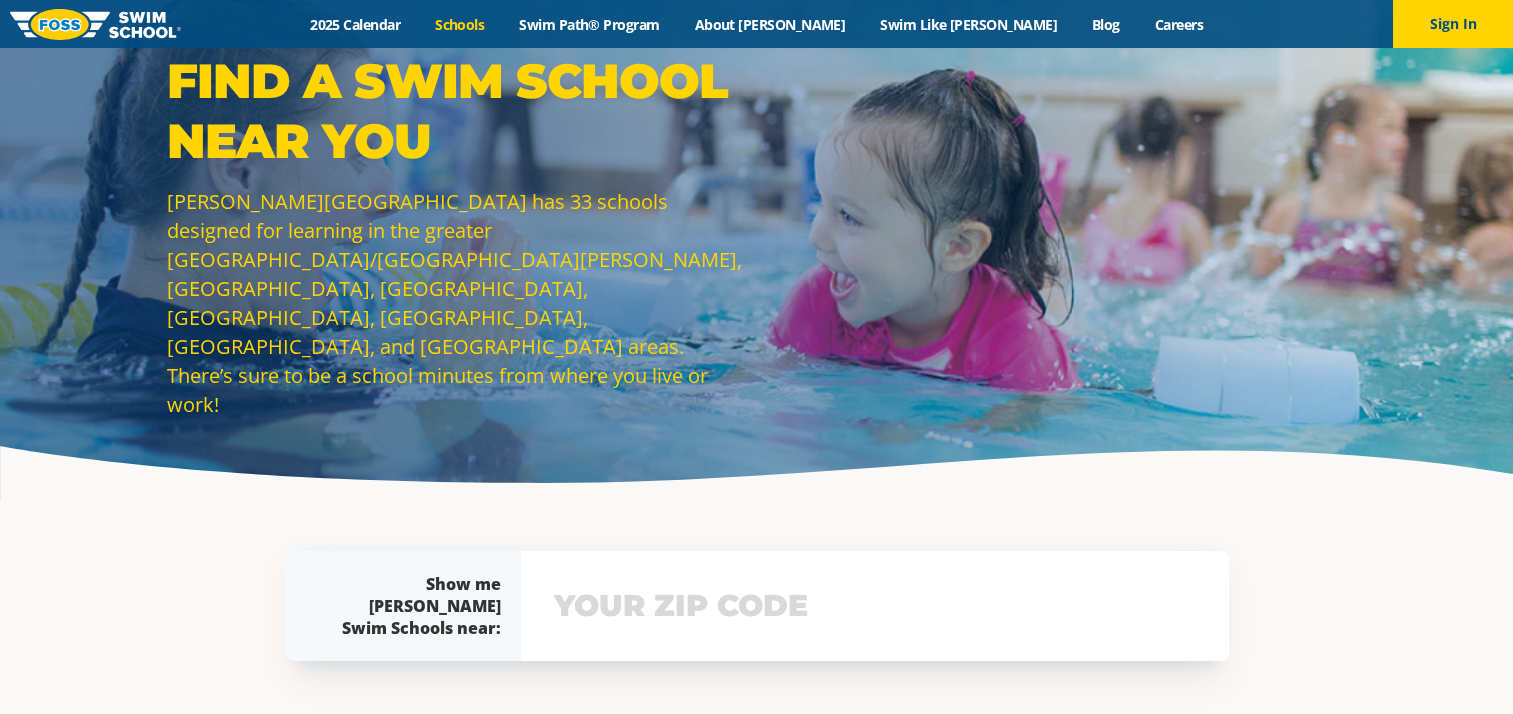 click at bounding box center (875, 606) 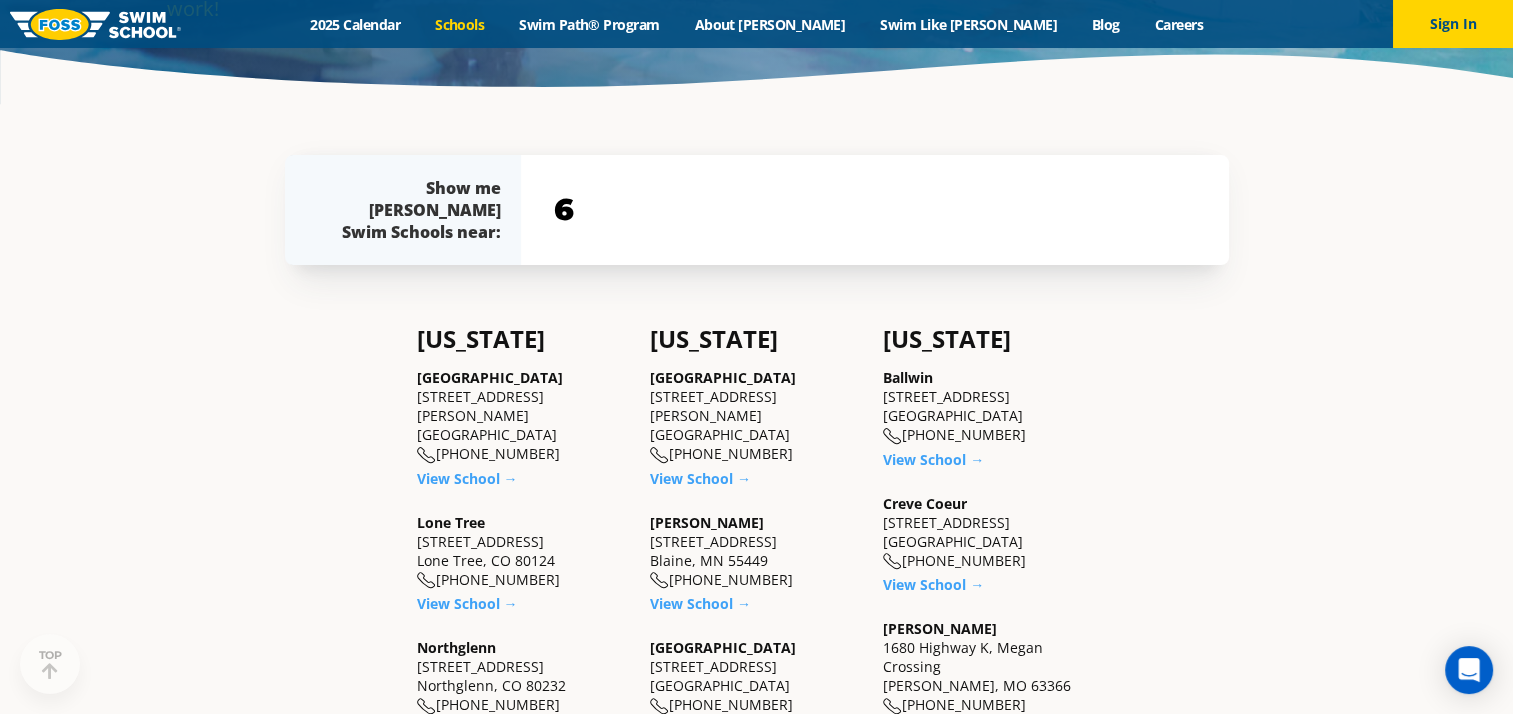 scroll, scrollTop: 451, scrollLeft: 0, axis: vertical 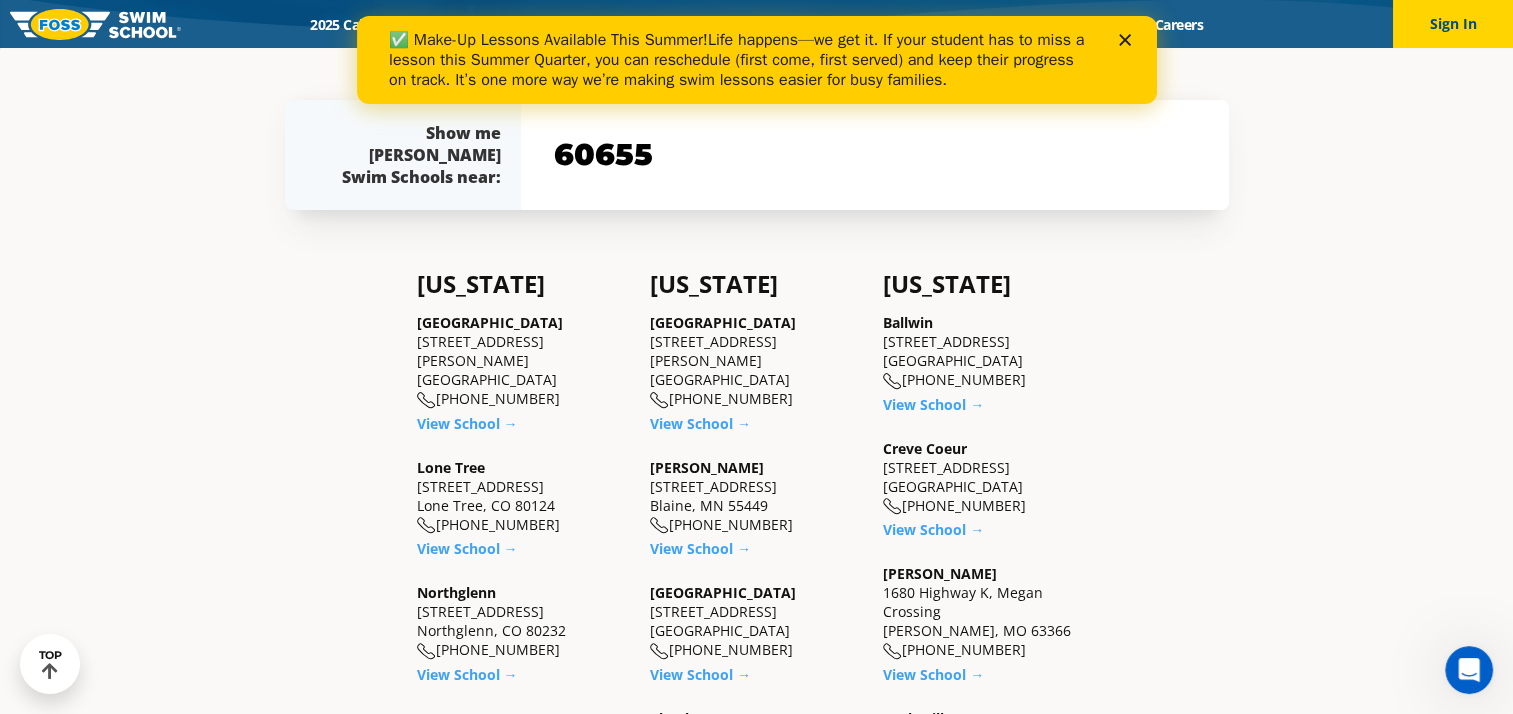 type on "60655" 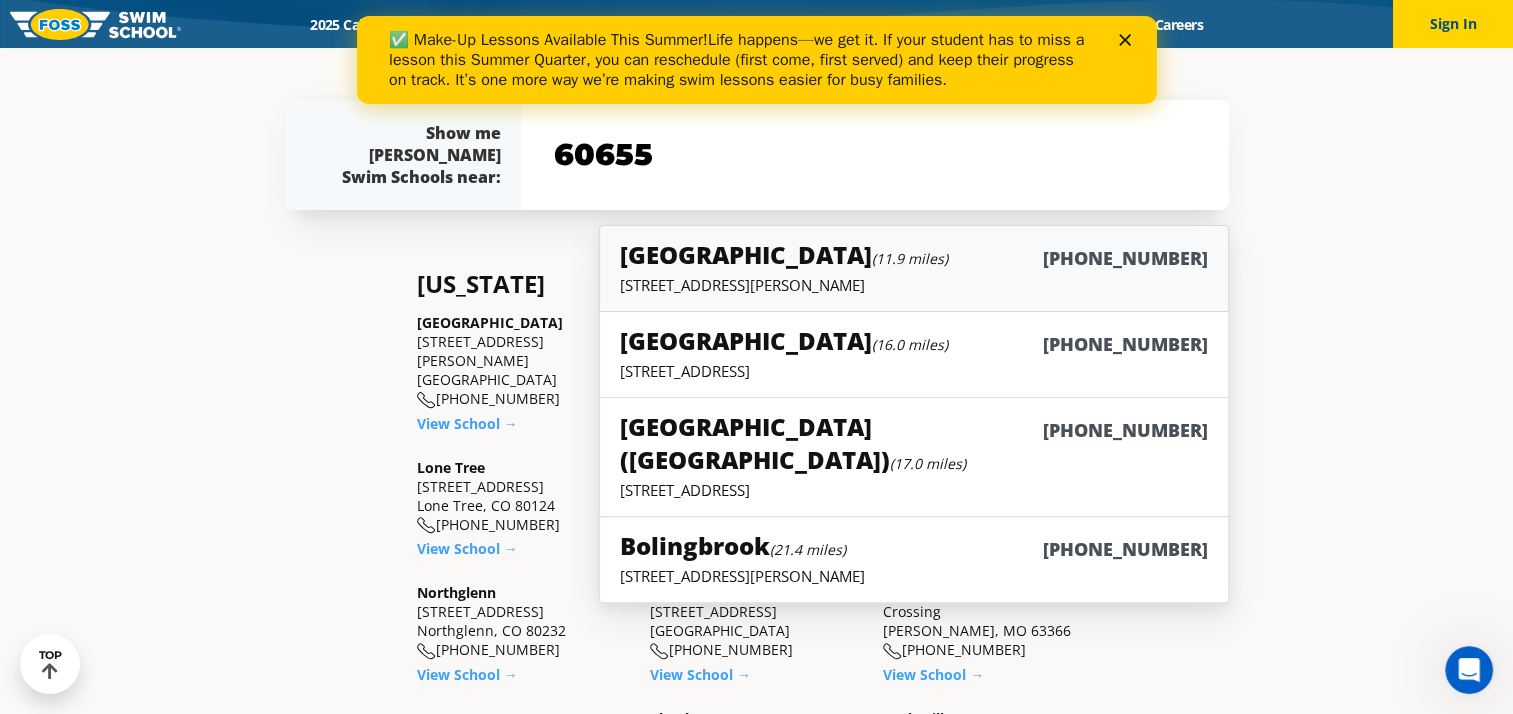 click on "4700 Gilbert Ave, Western Springs, IL 60558" at bounding box center (913, 285) 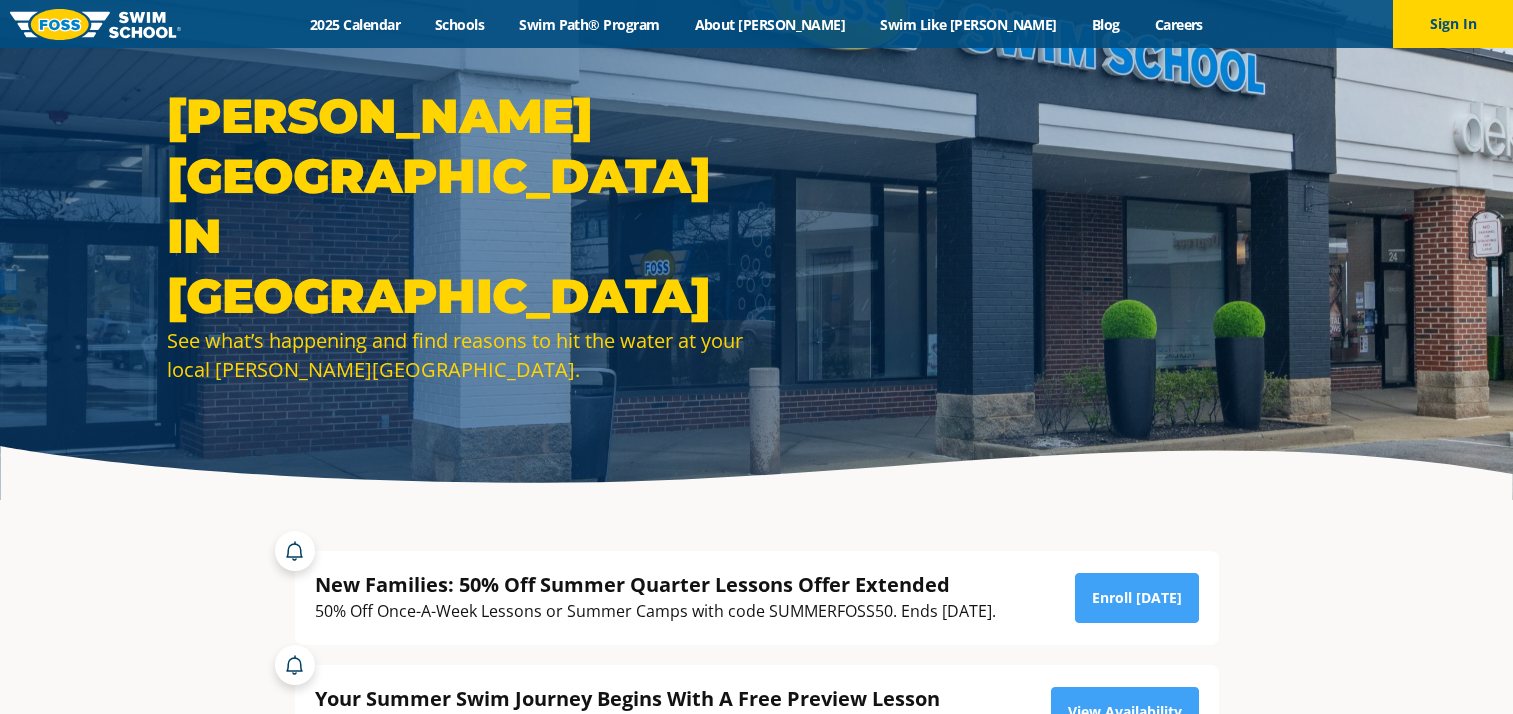 scroll, scrollTop: 0, scrollLeft: 0, axis: both 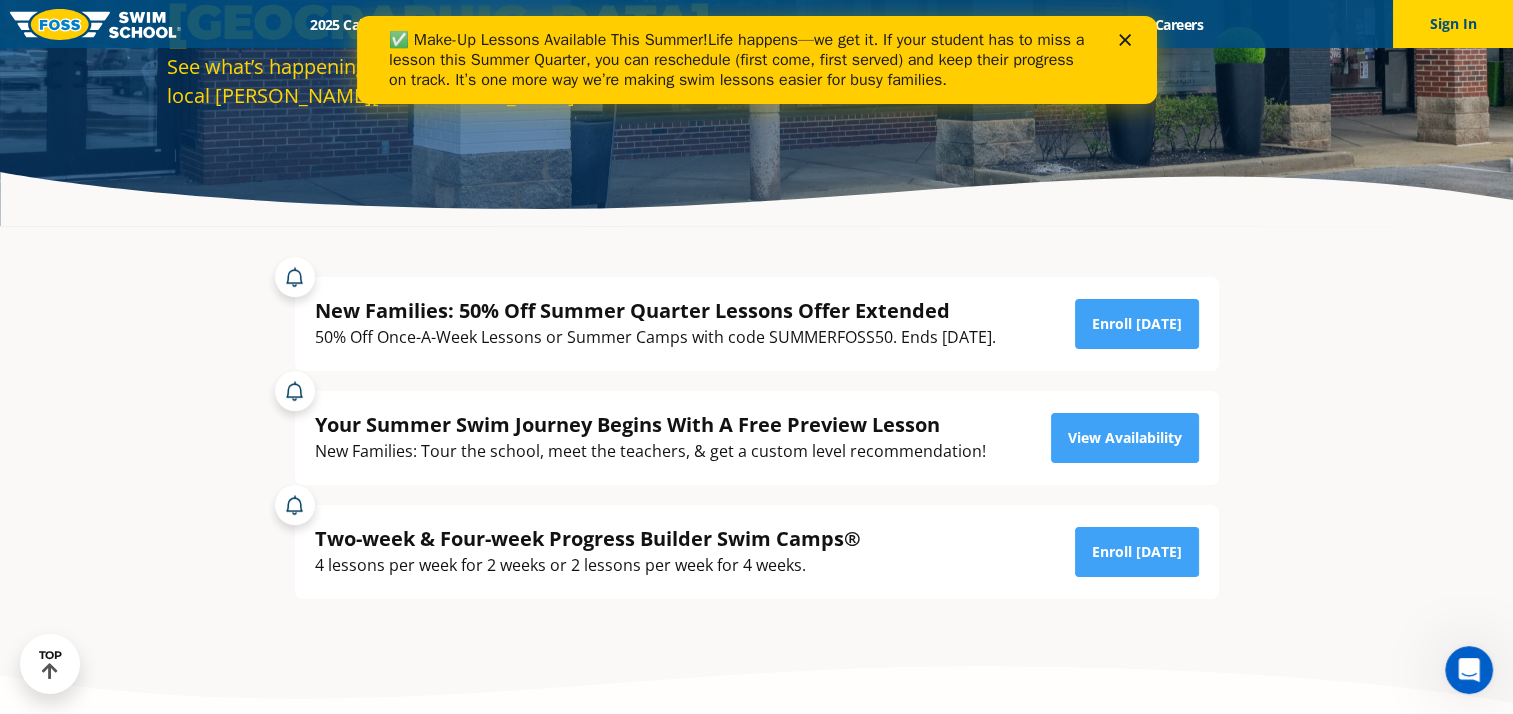 click at bounding box center [1128, 40] 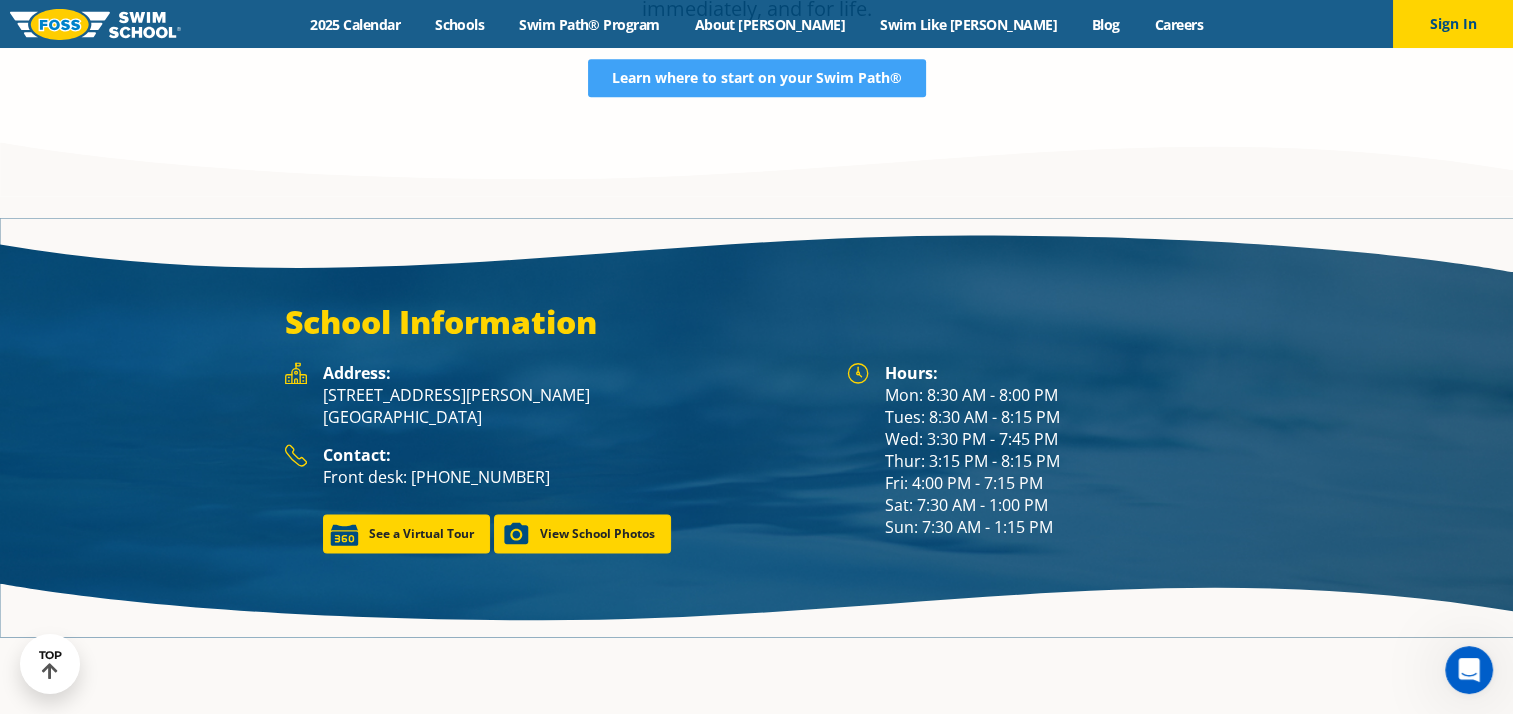 scroll, scrollTop: 2608, scrollLeft: 0, axis: vertical 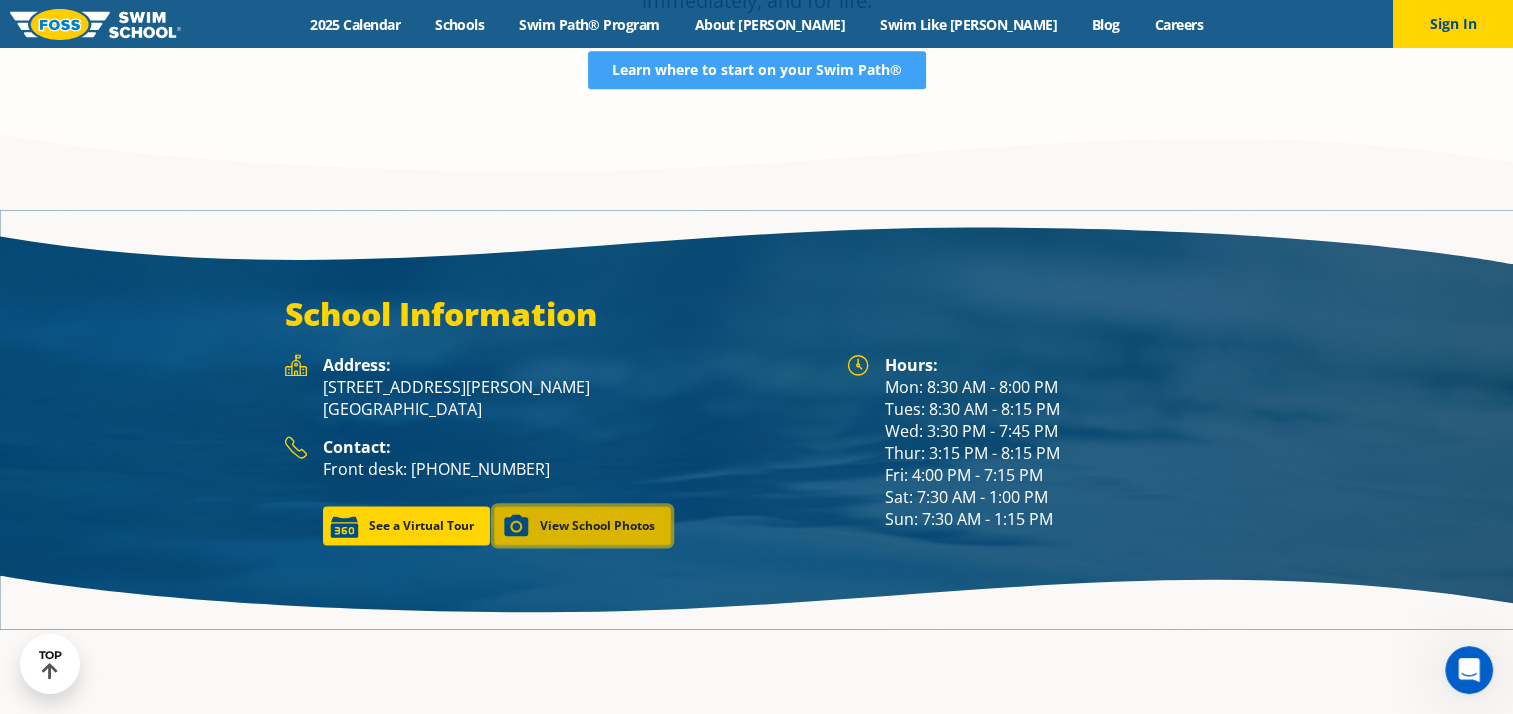 click on "View School Photos" at bounding box center (582, 525) 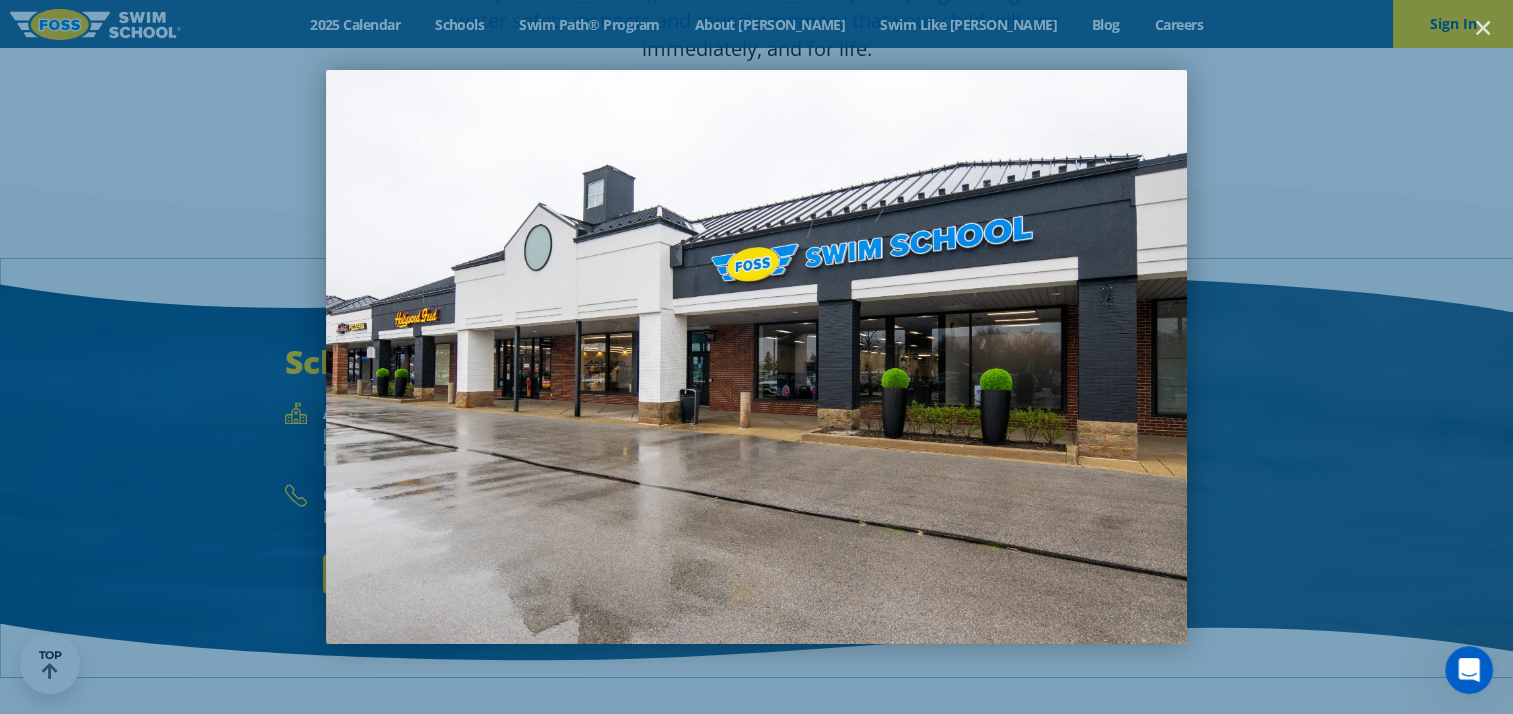 scroll, scrollTop: 2532, scrollLeft: 0, axis: vertical 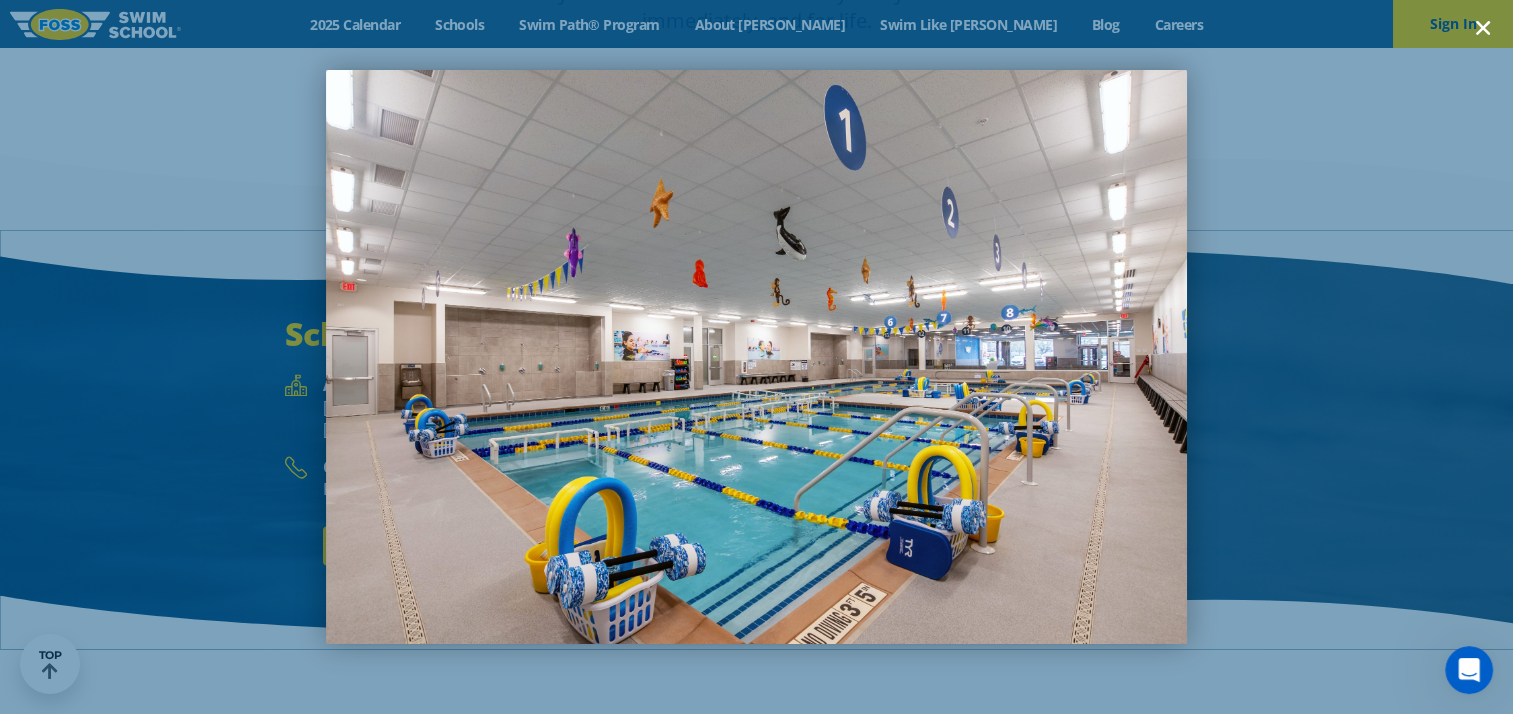click at bounding box center [1483, 28] 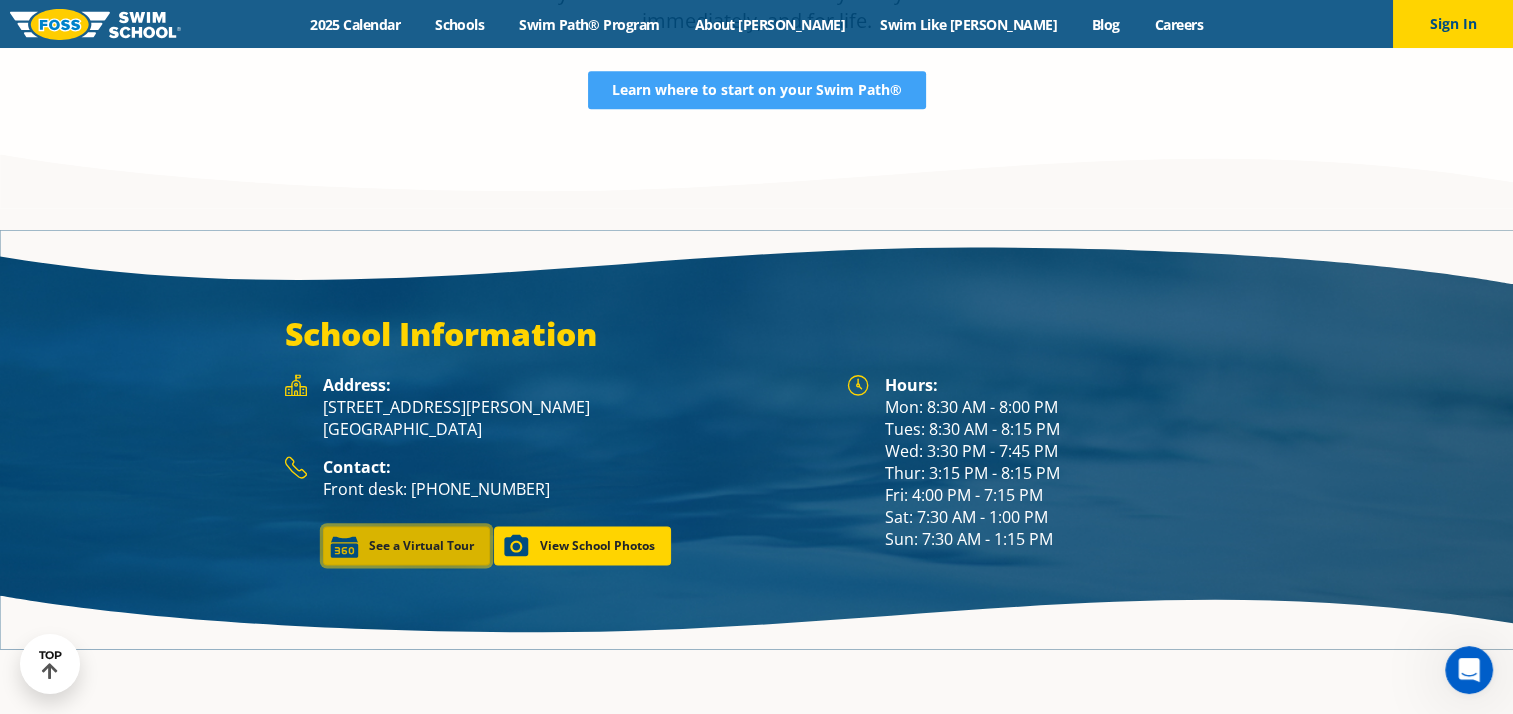 click on "See a Virtual Tour" at bounding box center (406, 545) 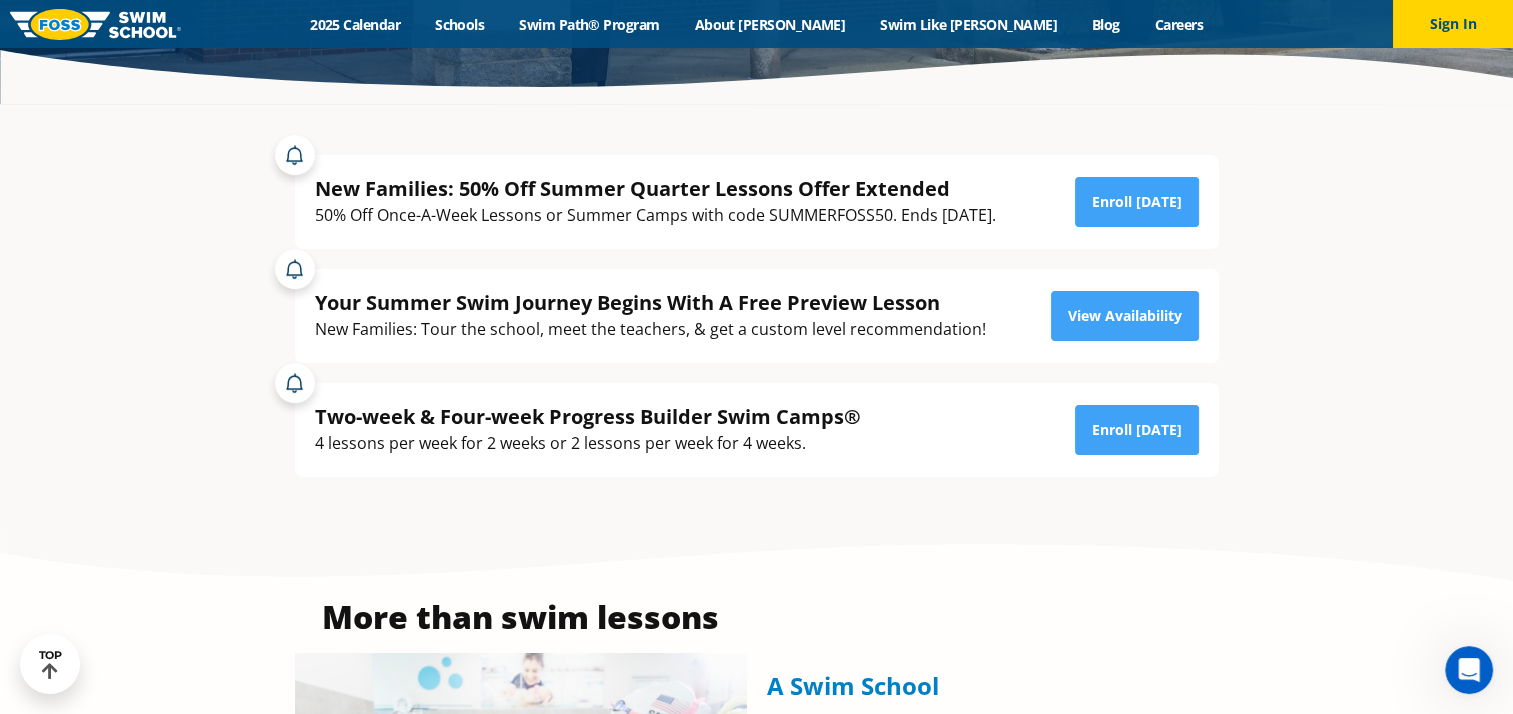 scroll, scrollTop: 371, scrollLeft: 0, axis: vertical 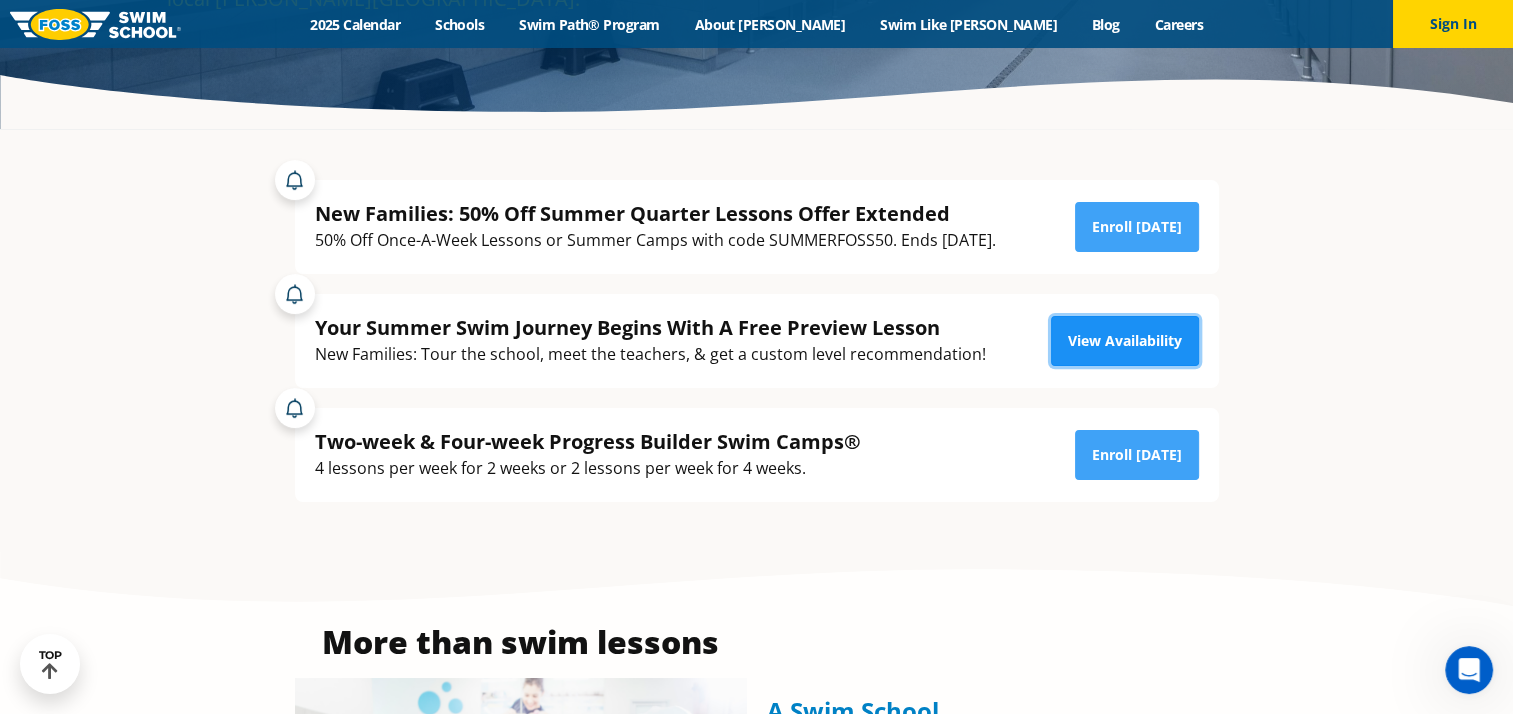 click on "View Availability" at bounding box center (1125, 341) 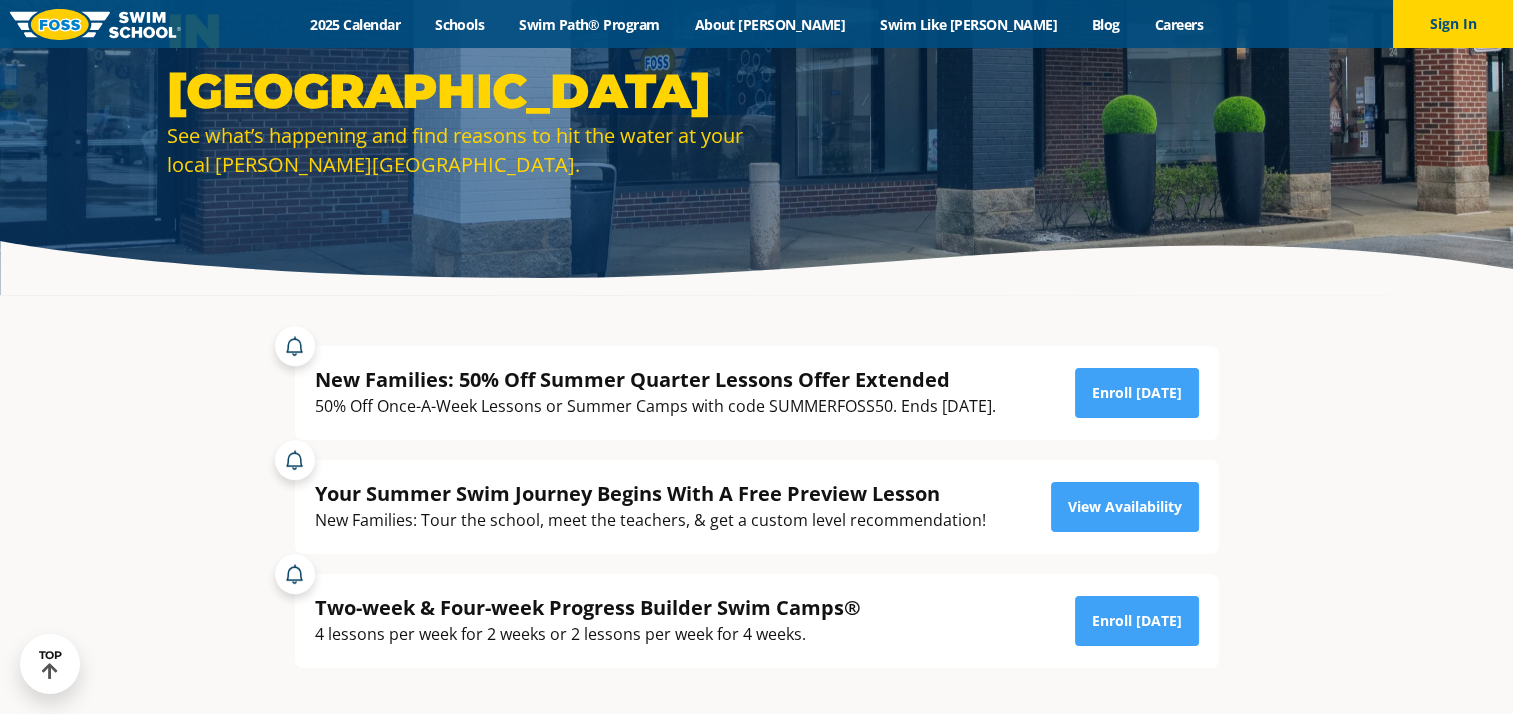 scroll, scrollTop: 0, scrollLeft: 0, axis: both 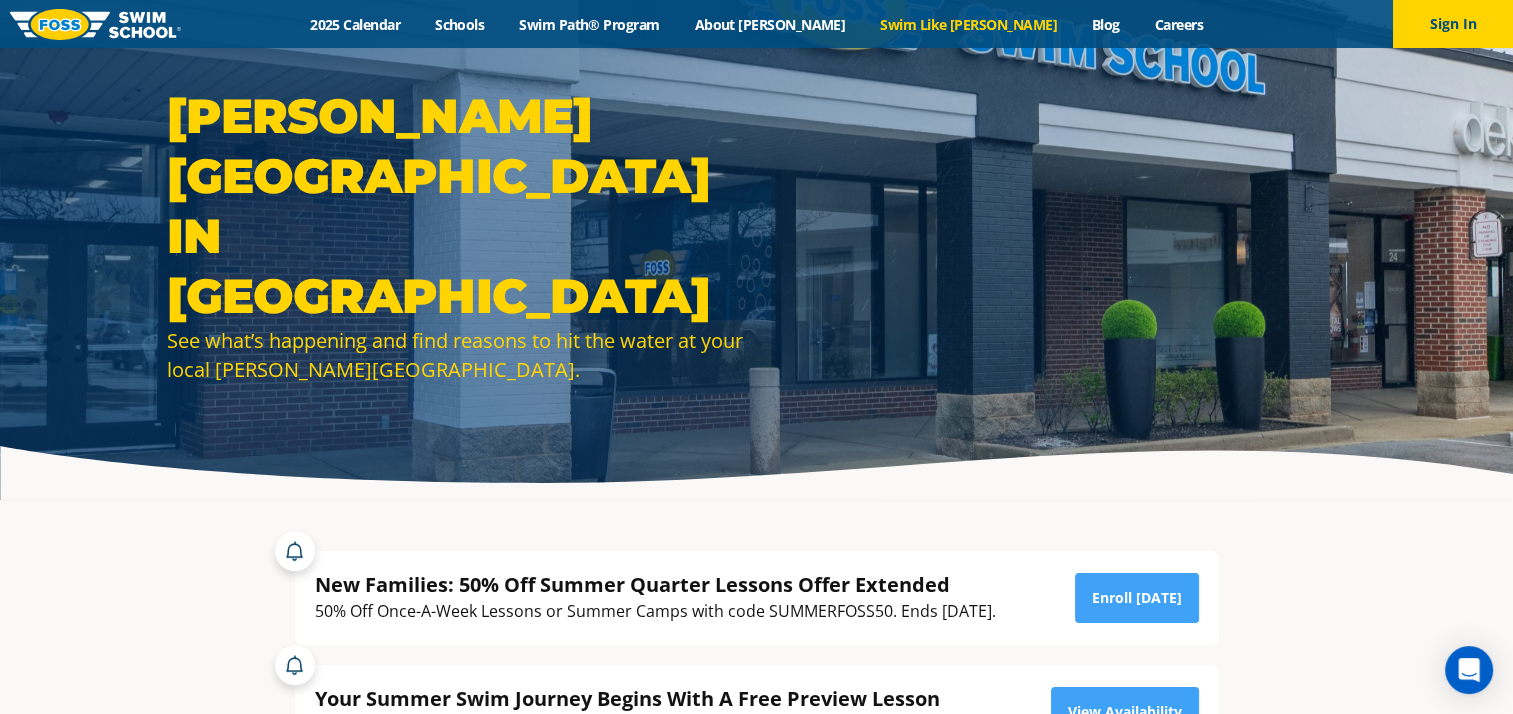 click on "Swim Like [PERSON_NAME]" at bounding box center [969, 24] 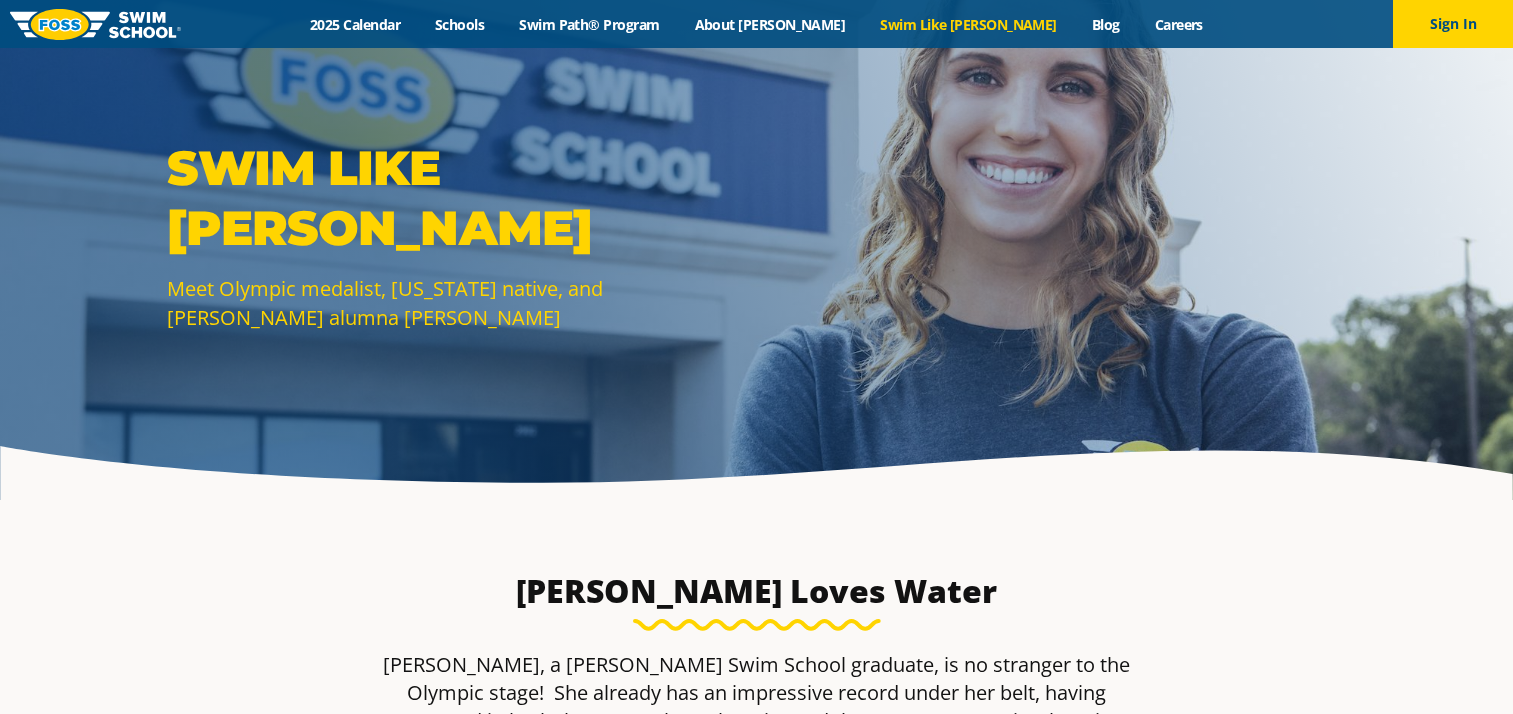 scroll, scrollTop: 0, scrollLeft: 0, axis: both 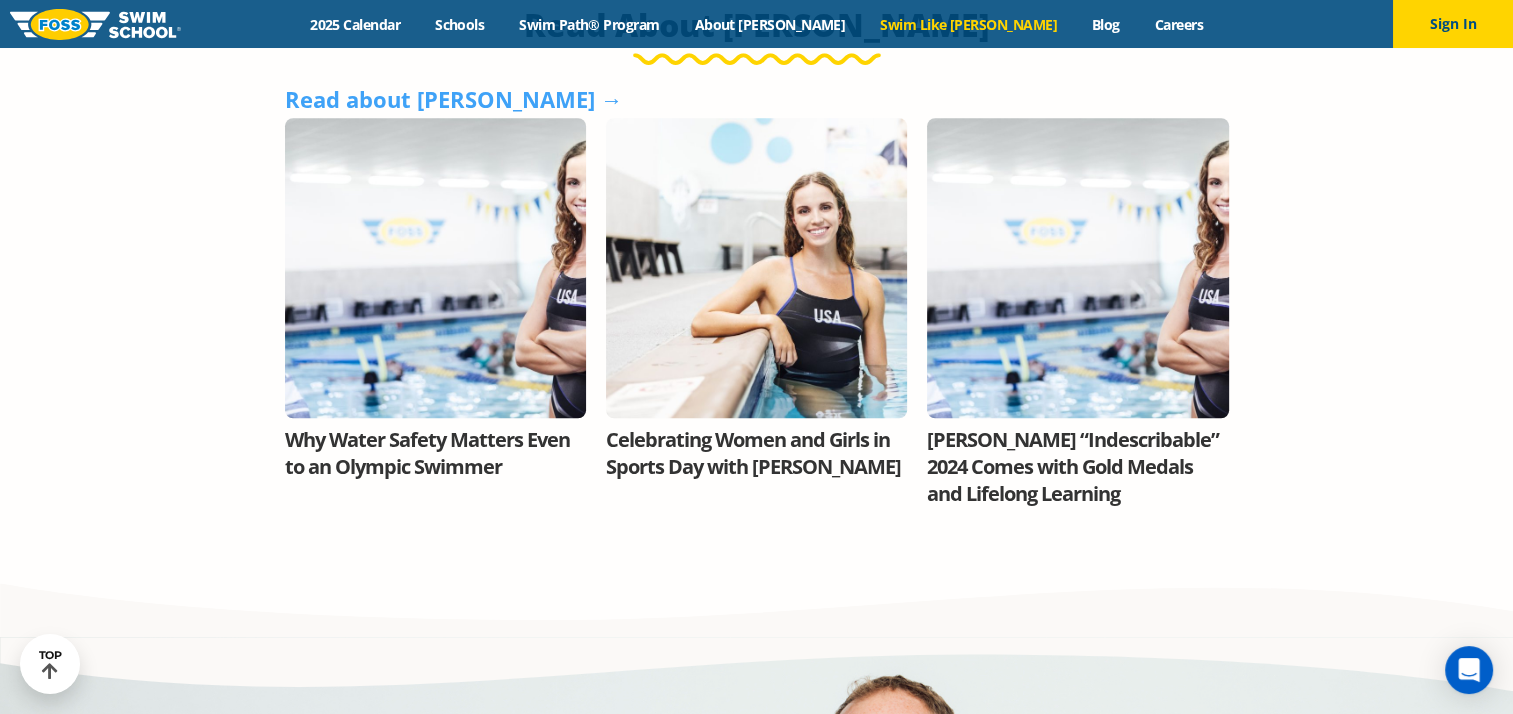 click on "Read About Regan
Read about Regan →
Why Water Safety Matters Even to an Olympic Swimmer 									 Keep reading →
Celebrating Women and Girls in Sports Day with Olympian Regan Smith 									 Keep reading →
Regan’s “Indescribable” 2024 Comes with Gold Medals and Lifelong Learning 									 Keep reading →" at bounding box center (757, 259) 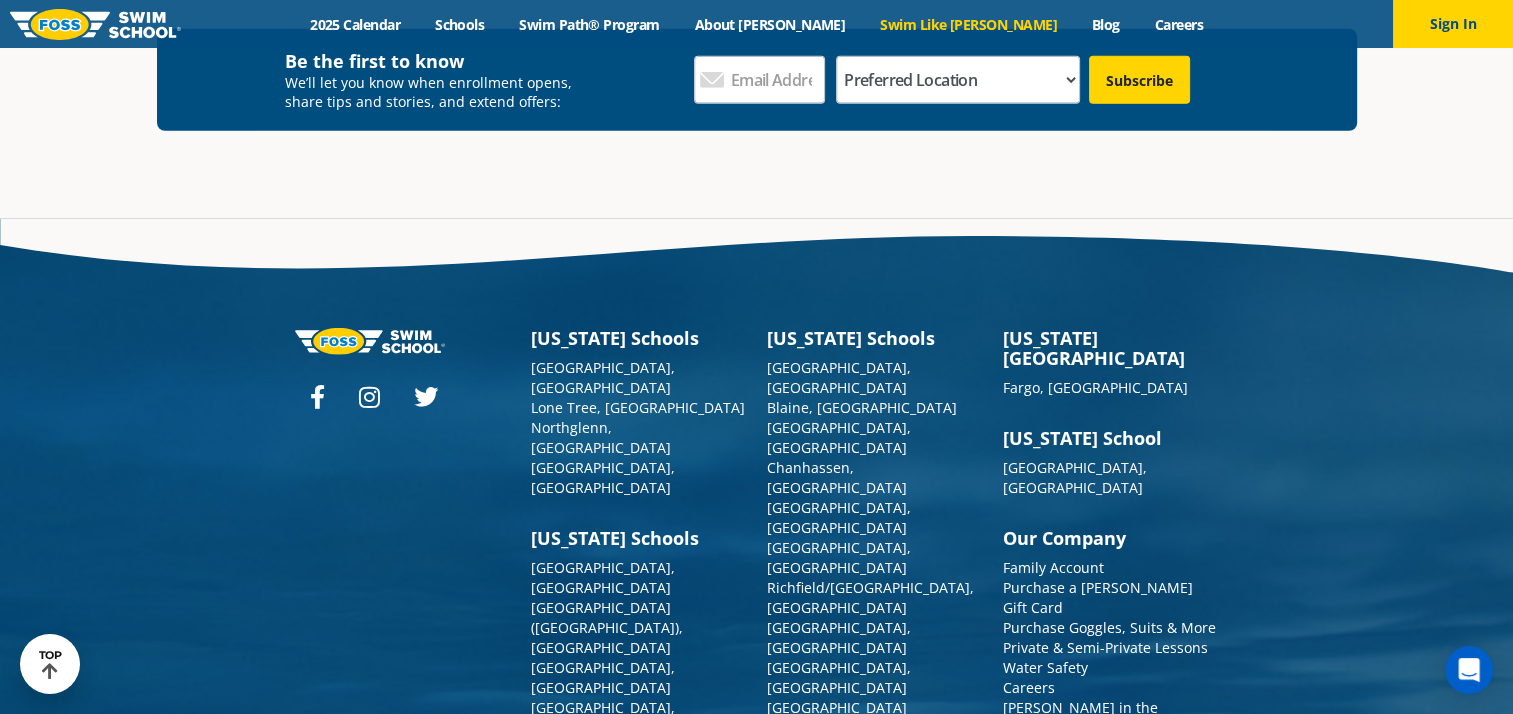 scroll, scrollTop: 6104, scrollLeft: 0, axis: vertical 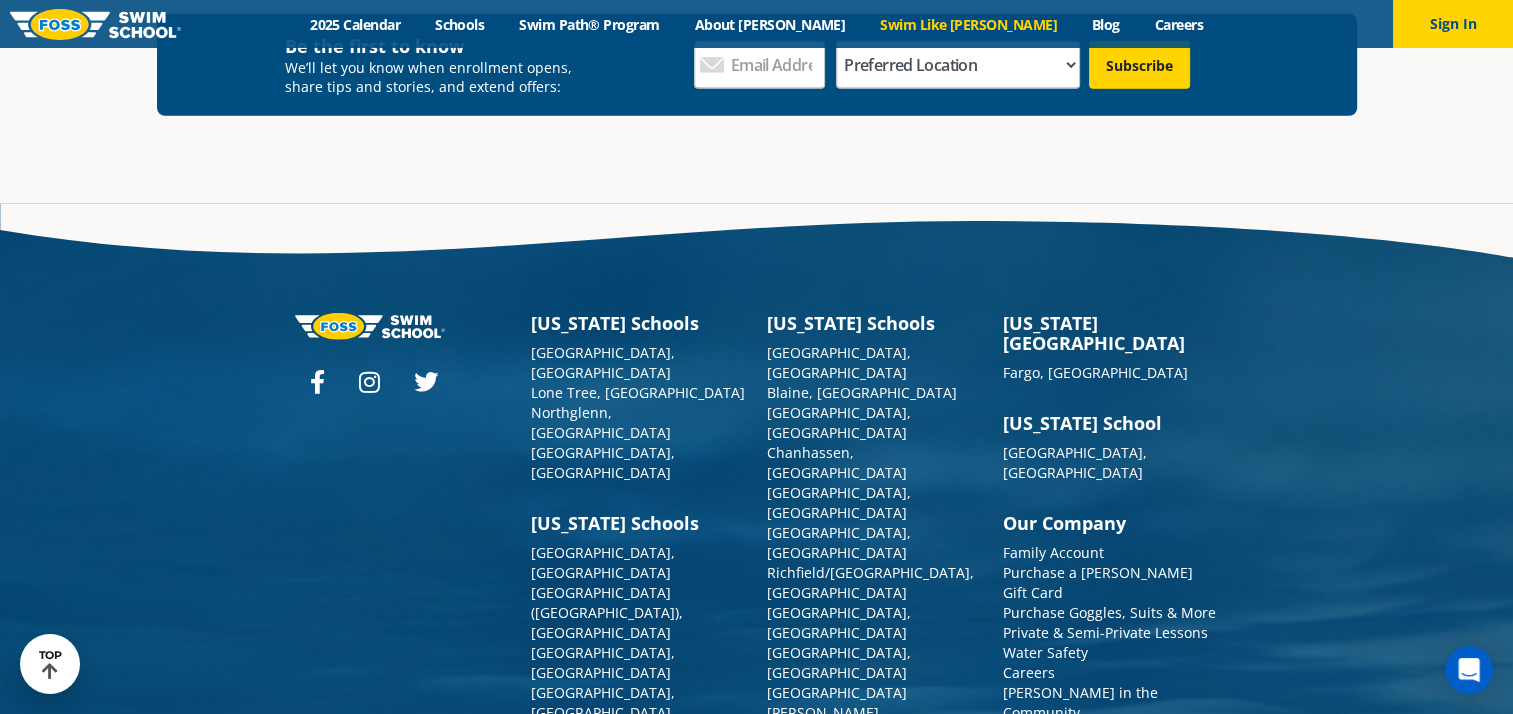 click on "Colorado Schools Castle Rock, CO
Lone Tree, CO
Northglenn, CO
Westminster, CO
Illinois Schools Bolingbrook, IL
Chicago (Lakeview), IL
Elmwood Park, IL
Glenview, IL
Highland Park, IL
Libertyville, IL
Niles, IL
South Barrington, IL
Western Springs, IL
Iowa School Ankeny, IA
Minnesota Schools Apple Valley, MN
Blaine, MN
Burnsville, MN
Chanhassen, MN
Maple Grove, MN
Plymouth, MN
Richfield/Edina, MN
Savage, MN
St. Louis Park, MN
St. Paul, MN
Vadnais Heights, MN
Woodbury, MN
Missouri Schools Ballwin, MO
Creve Coeur, MO
O’Fallon, MO
Rock Hill, MO
St. Charles, MO" at bounding box center [757, 713] 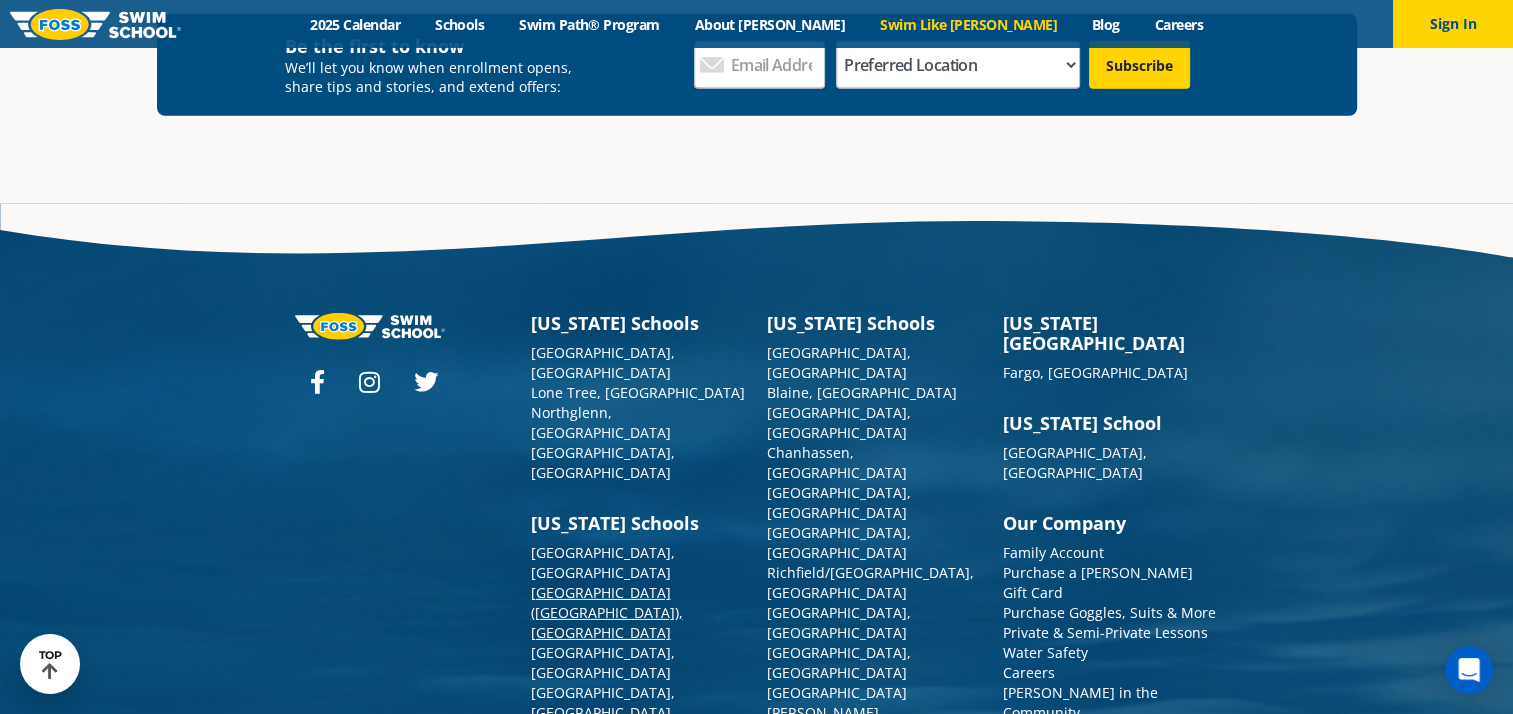 click on "[GEOGRAPHIC_DATA] ([GEOGRAPHIC_DATA]), [GEOGRAPHIC_DATA]" at bounding box center [607, 612] 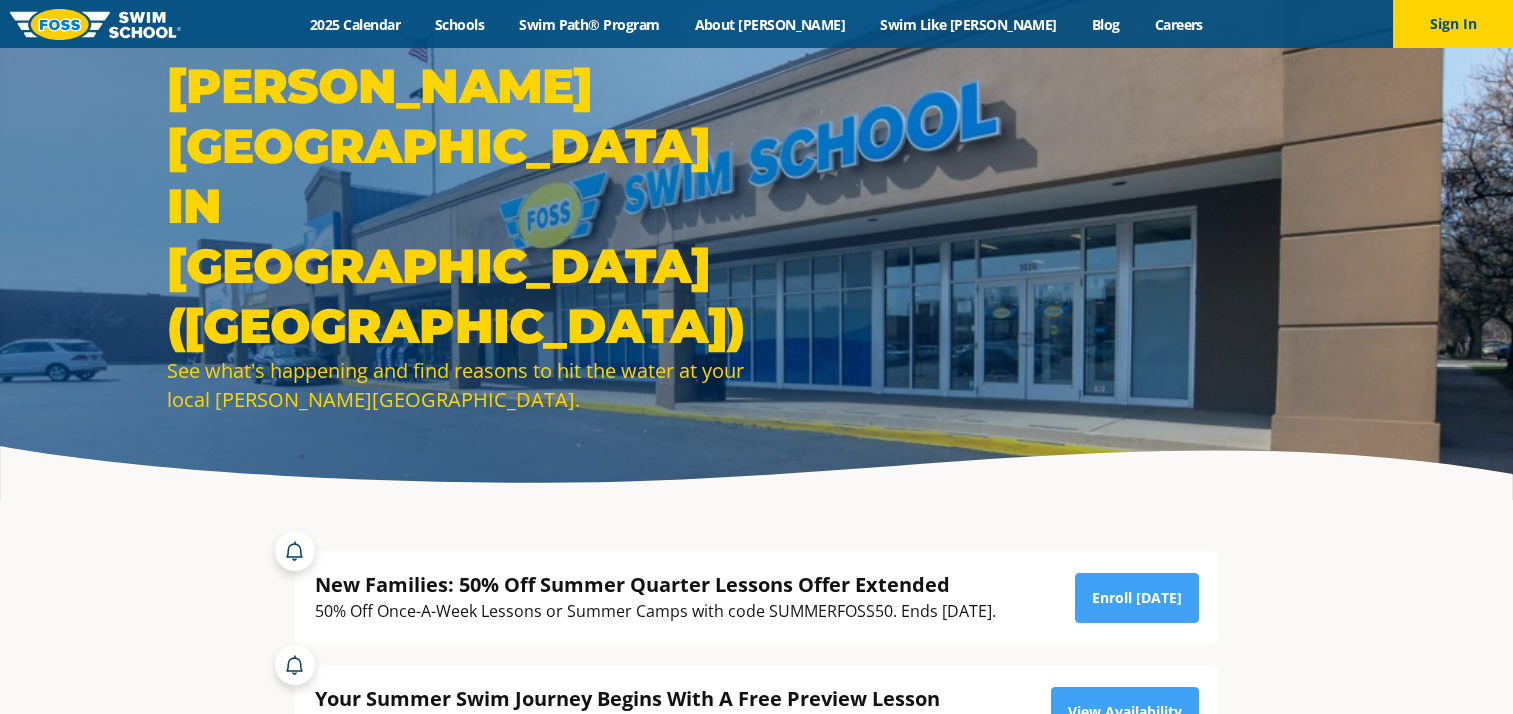 scroll, scrollTop: 0, scrollLeft: 0, axis: both 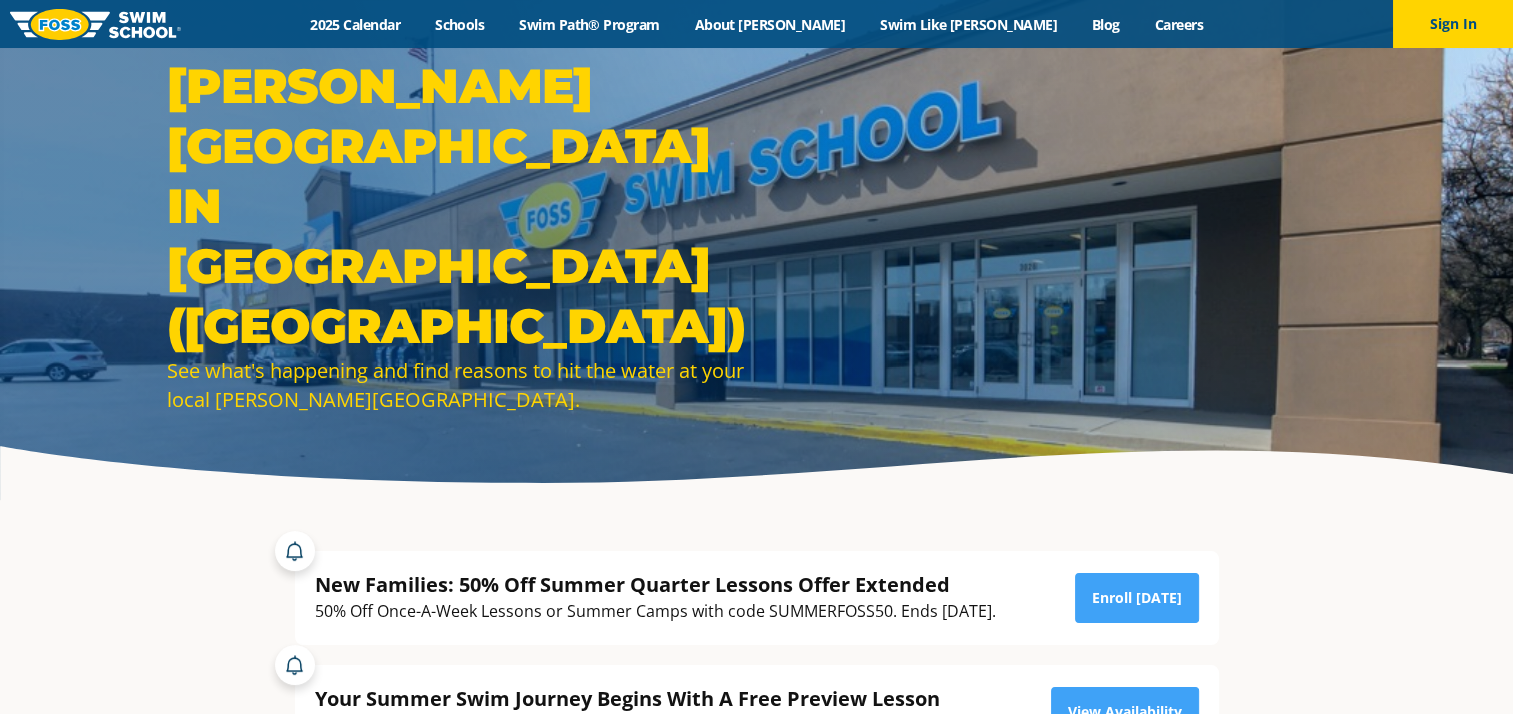 click at bounding box center (95, 24) 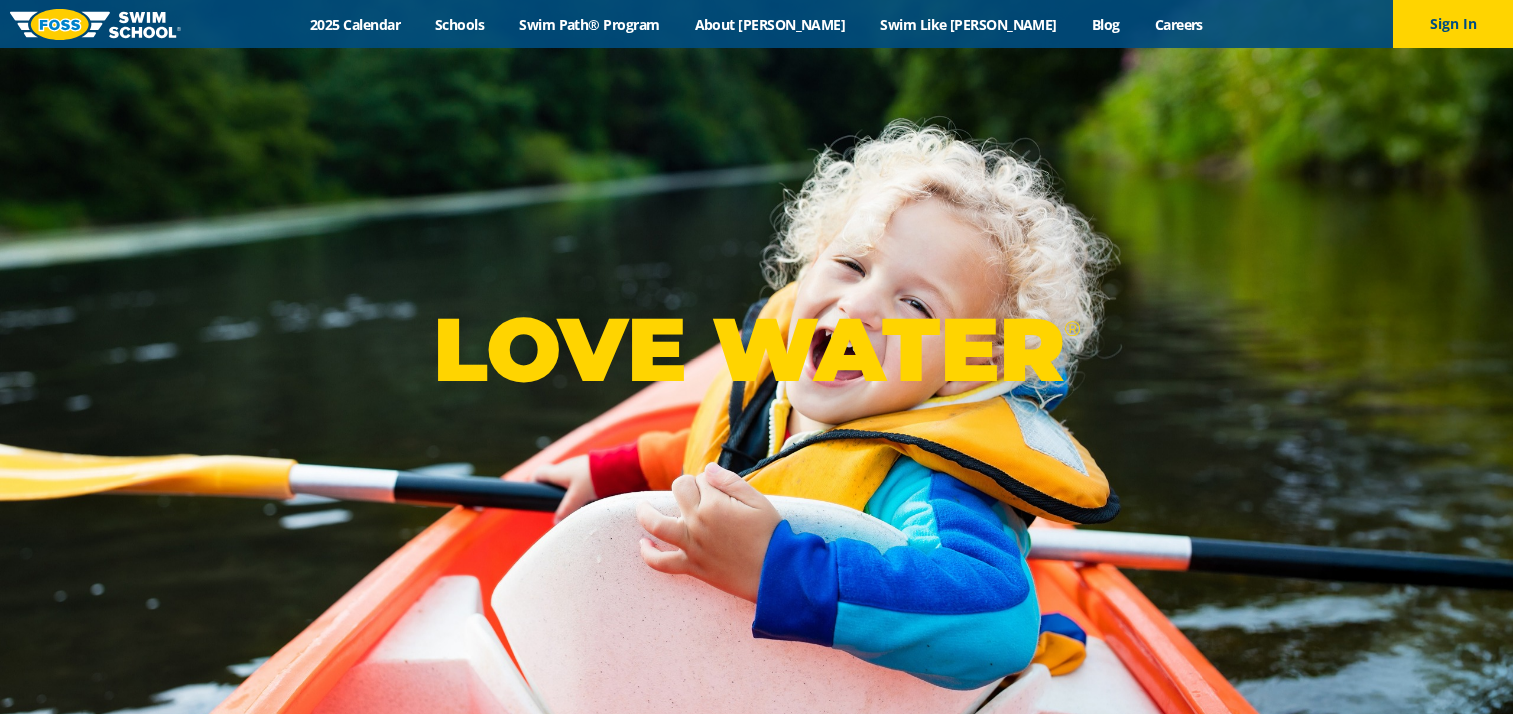 scroll, scrollTop: 0, scrollLeft: 0, axis: both 